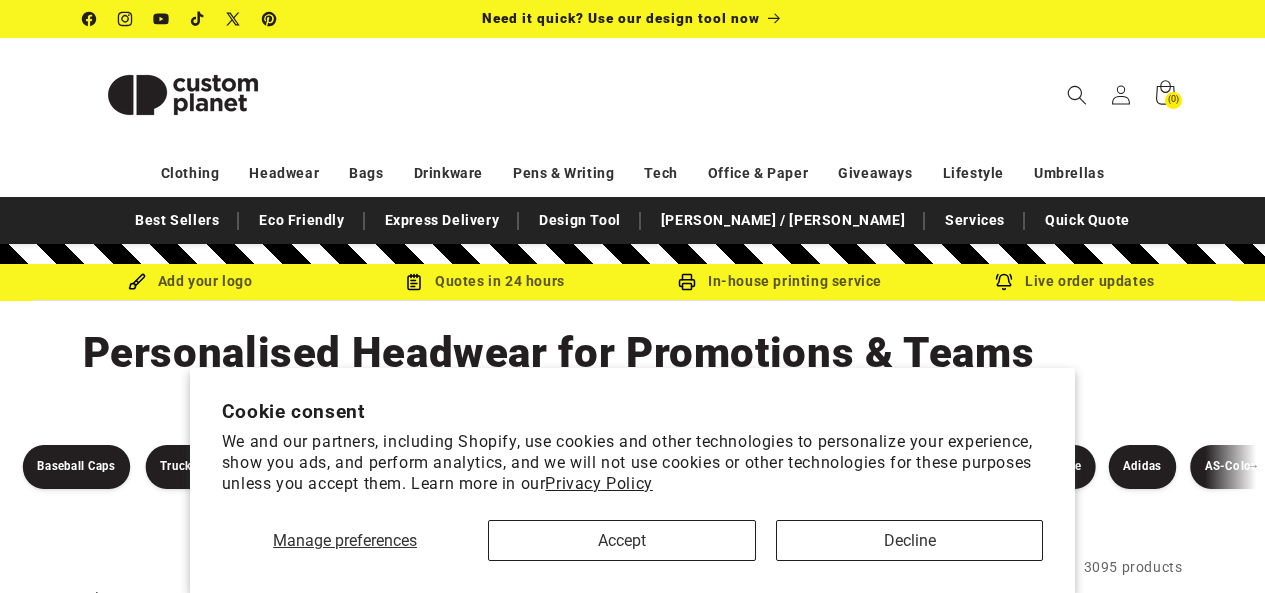 scroll, scrollTop: 0, scrollLeft: 0, axis: both 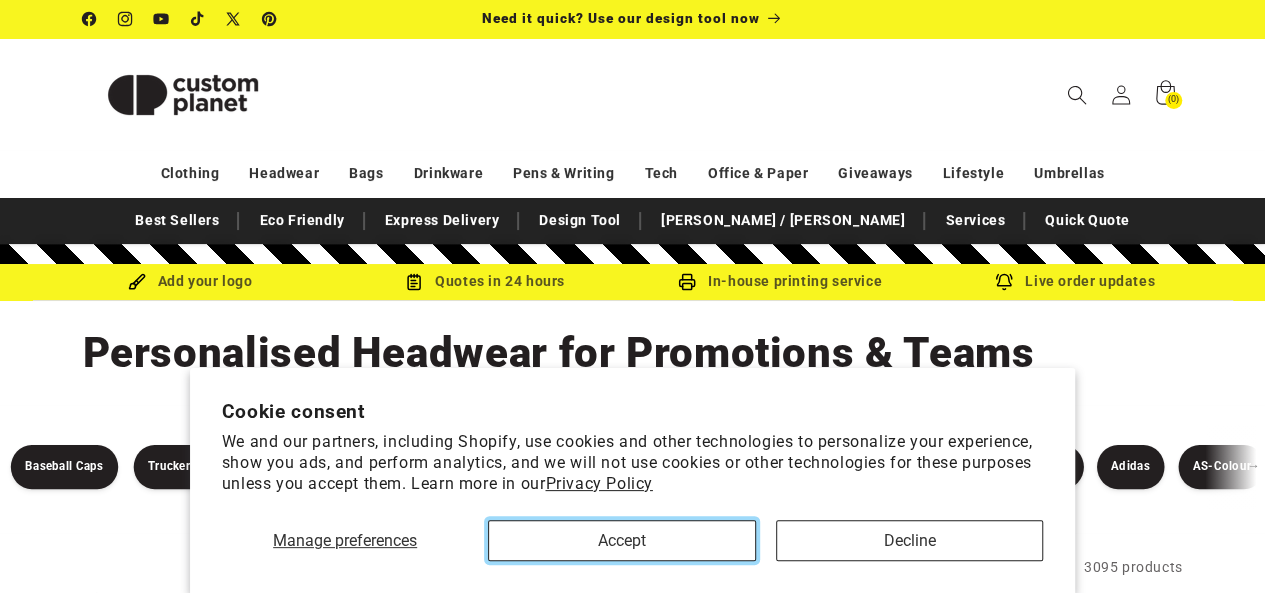 click on "Accept" at bounding box center (621, 540) 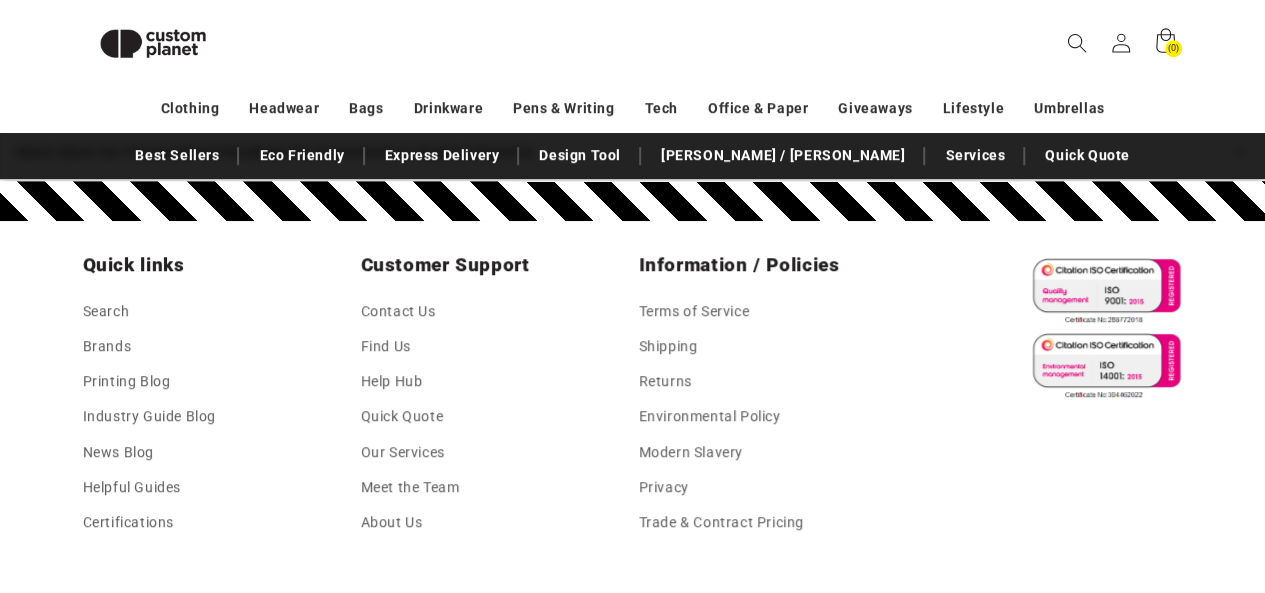 scroll, scrollTop: 4340, scrollLeft: 0, axis: vertical 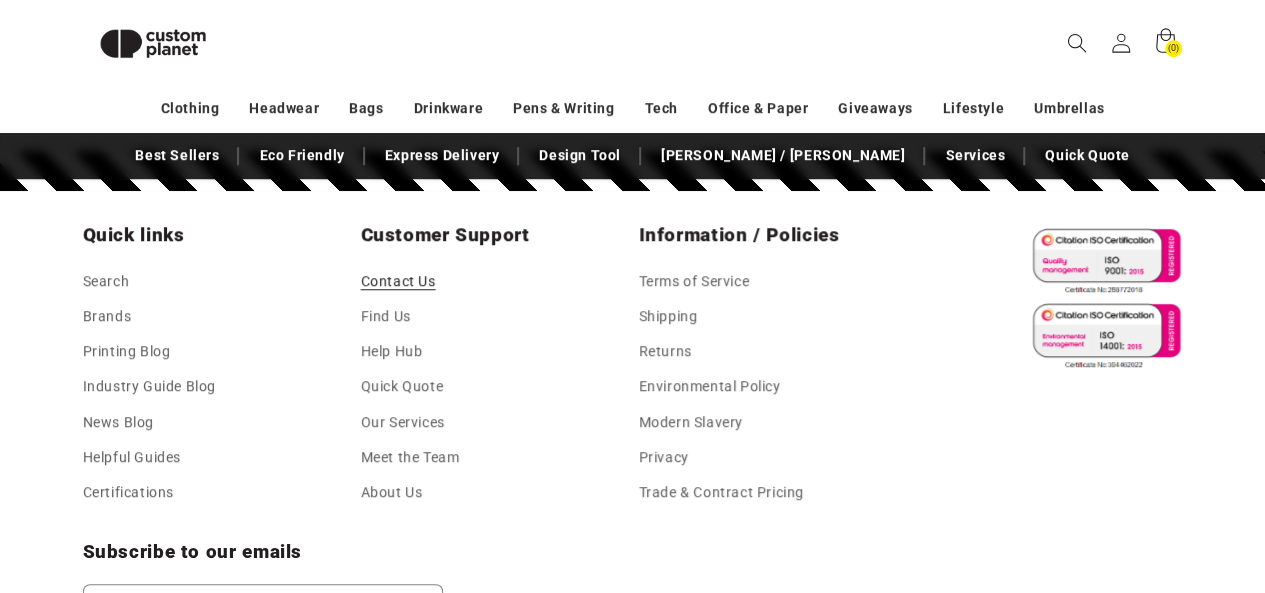 click on "Contact Us" at bounding box center [398, 284] 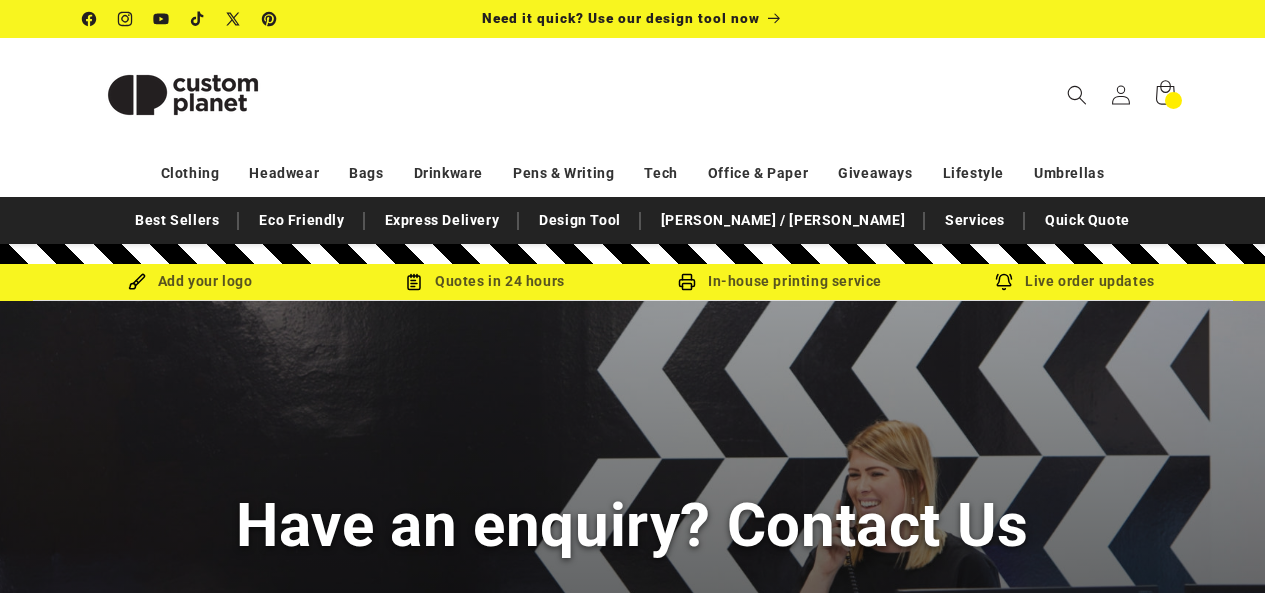 scroll, scrollTop: 338, scrollLeft: 0, axis: vertical 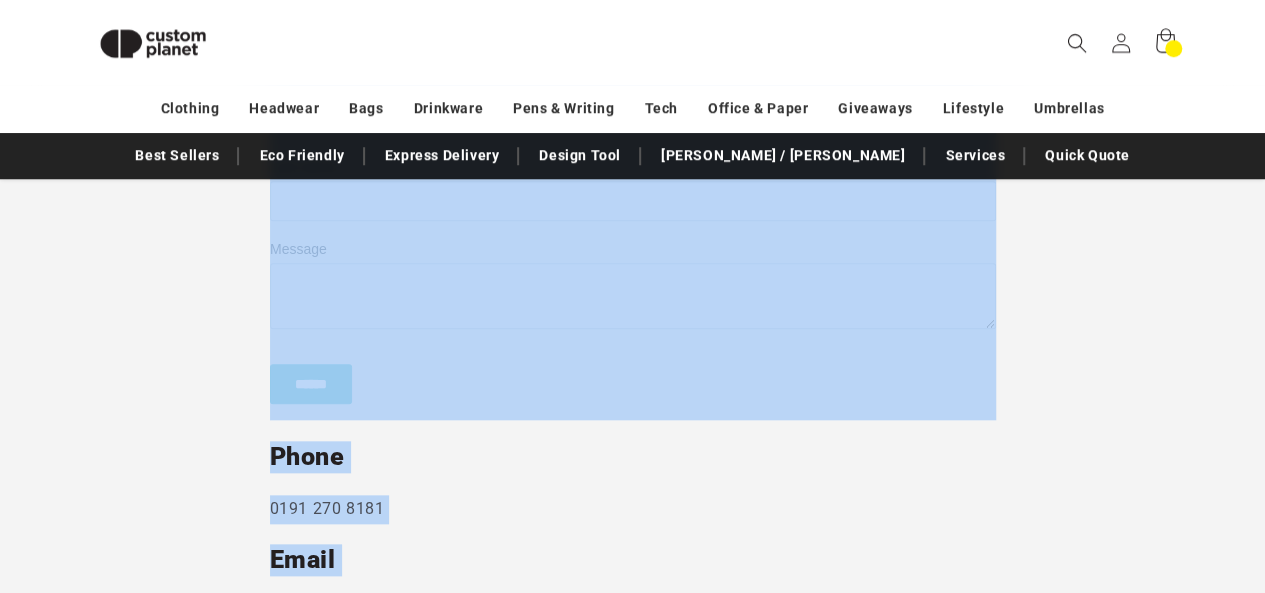 drag, startPoint x: 751, startPoint y: 329, endPoint x: 275, endPoint y: 339, distance: 476.10504 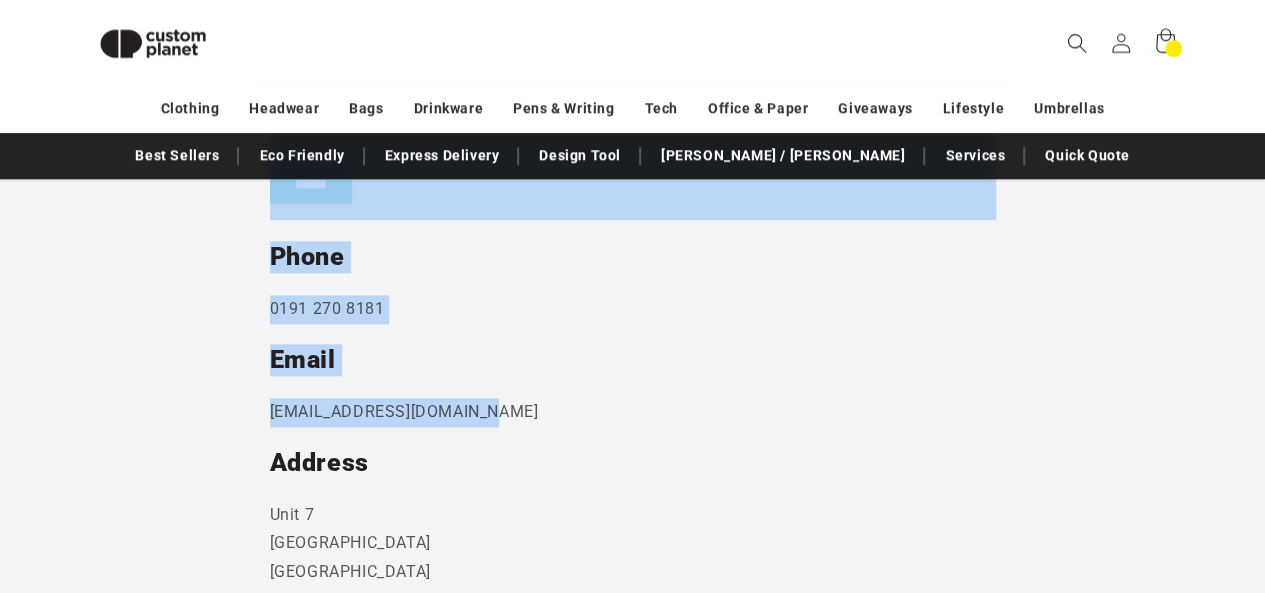 click on "Send us a message and someone will get back to you within 24 hours.
Phone
0191 270 8181
Email
sales@customplanet.co.uk
Address
Unit 7 Strand Business Centre Camperdown Ind Est Killingworth Newcastle Upon Tyne NE12 5US United Kingdom" at bounding box center [633, 226] 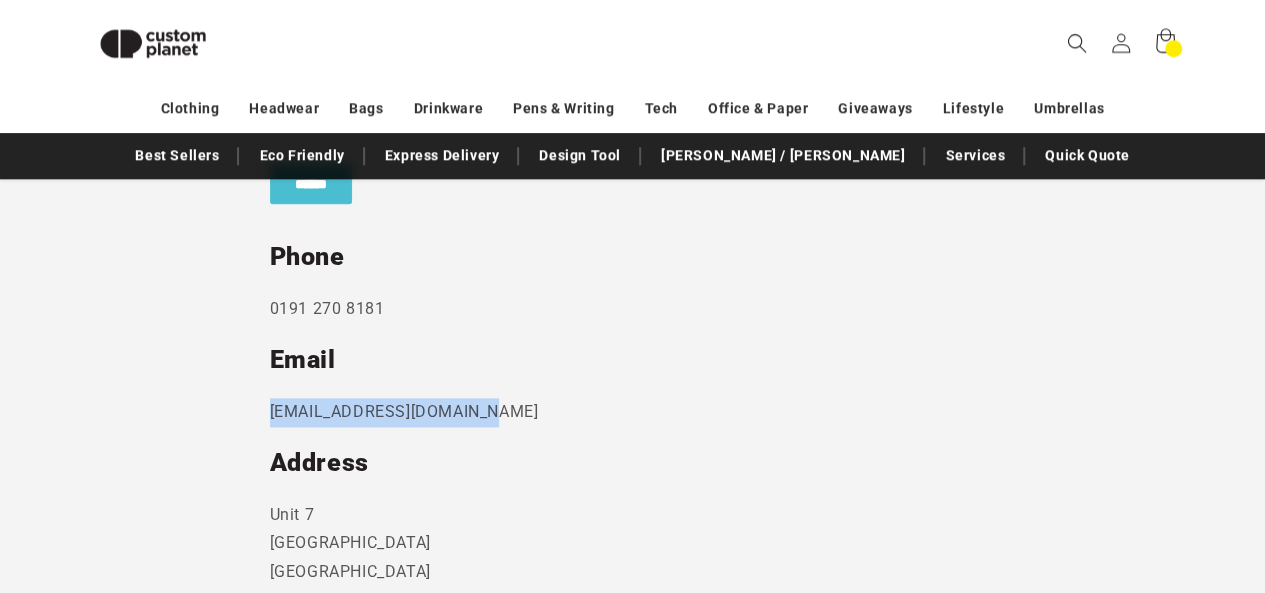 drag, startPoint x: 475, startPoint y: 413, endPoint x: 156, endPoint y: 538, distance: 342.6164 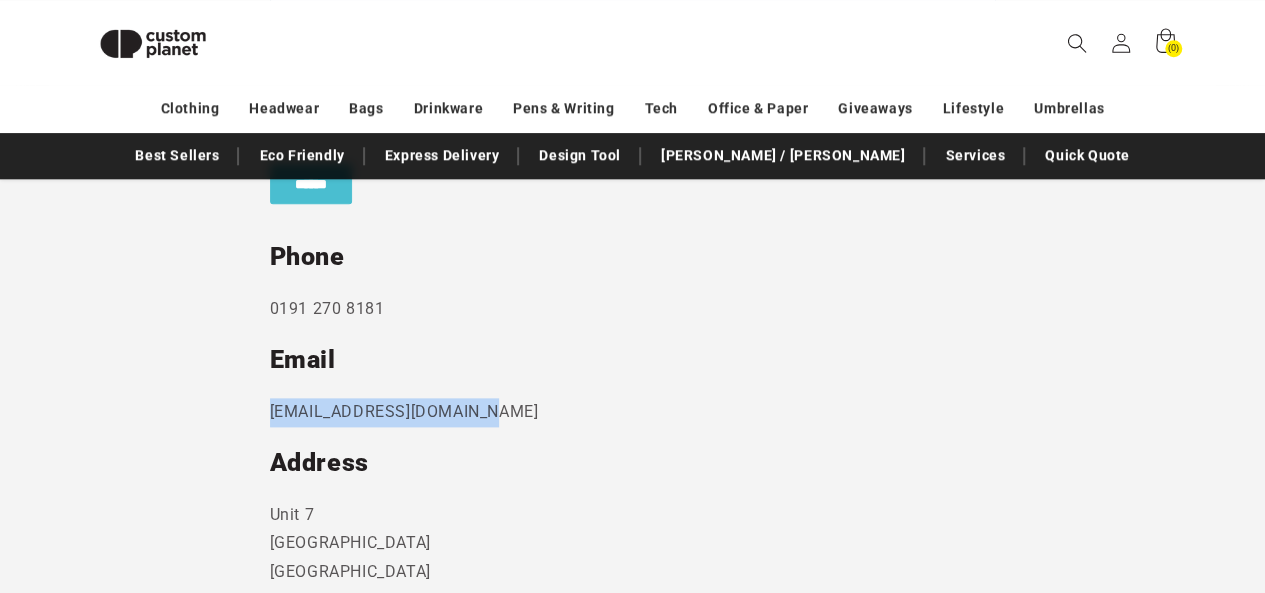 scroll, scrollTop: 0, scrollLeft: 0, axis: both 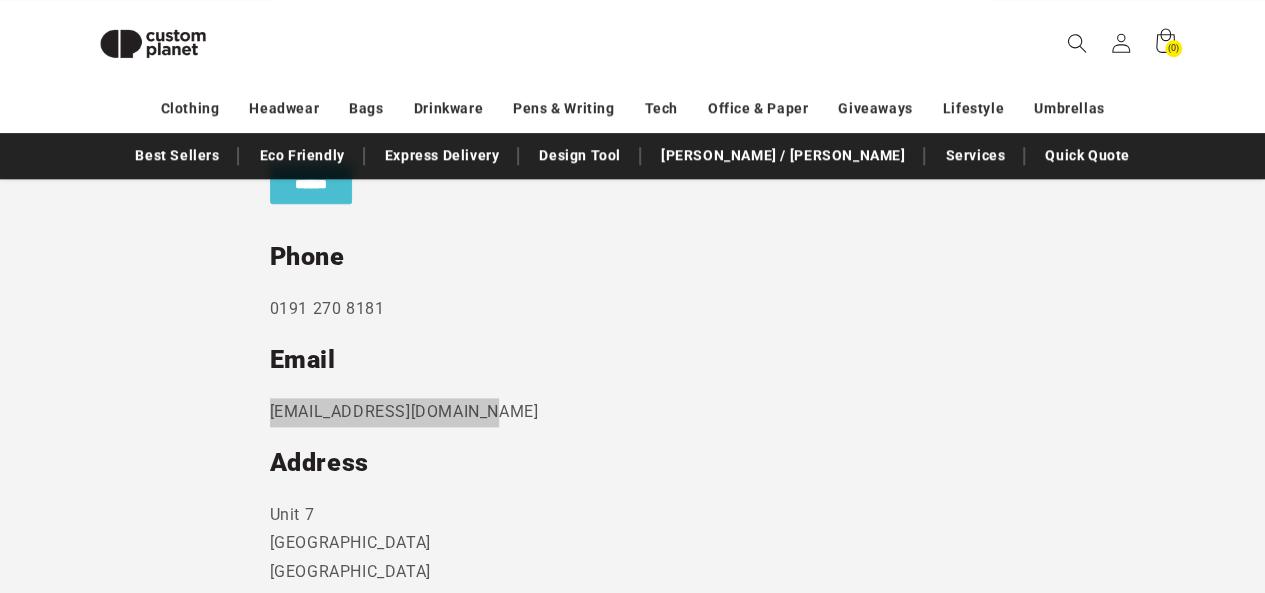 click on "View" at bounding box center (22, 2006) 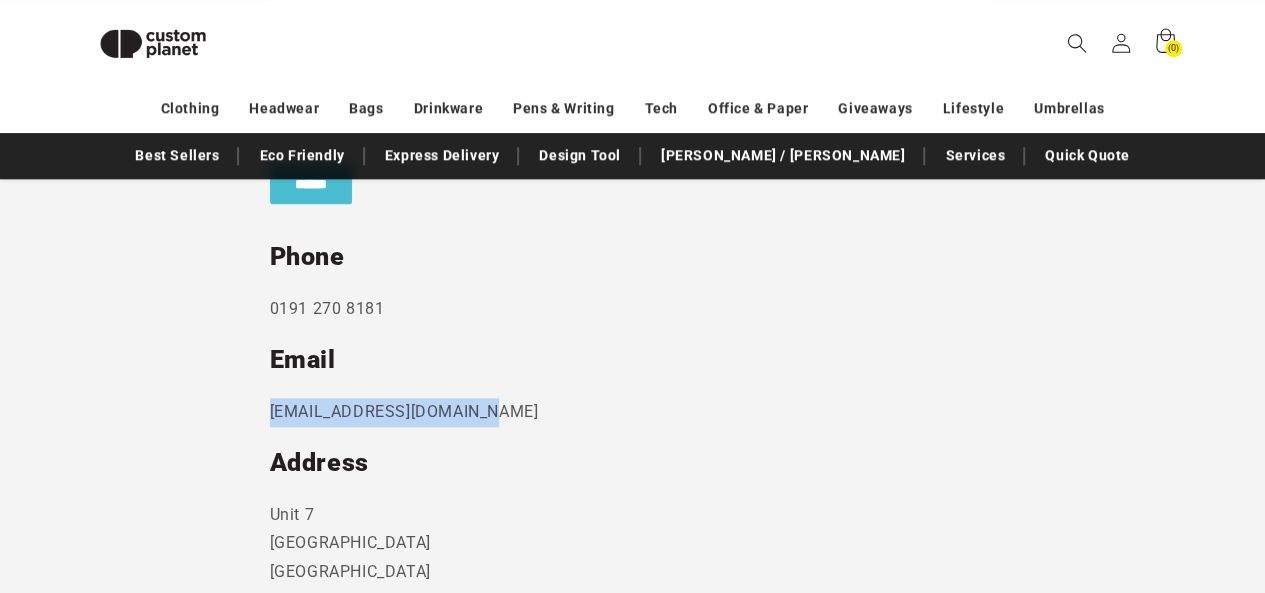 copy on "Director  @  Custom Planet Ltd" 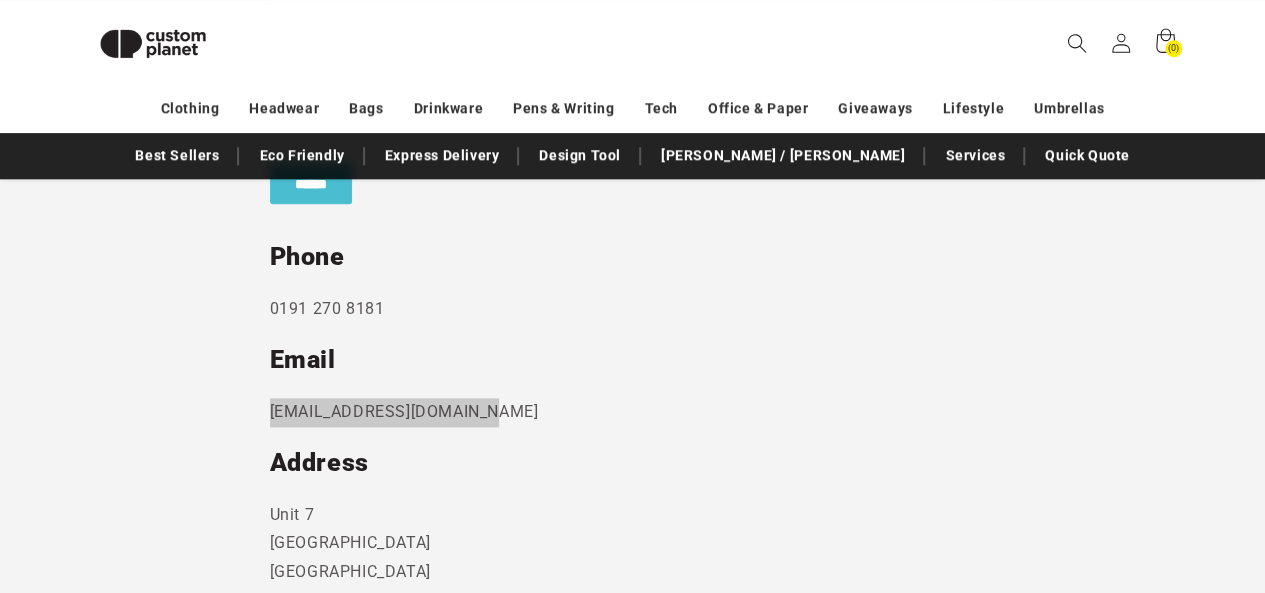 drag, startPoint x: 53, startPoint y: 1784, endPoint x: 832, endPoint y: 1823, distance: 779.97565 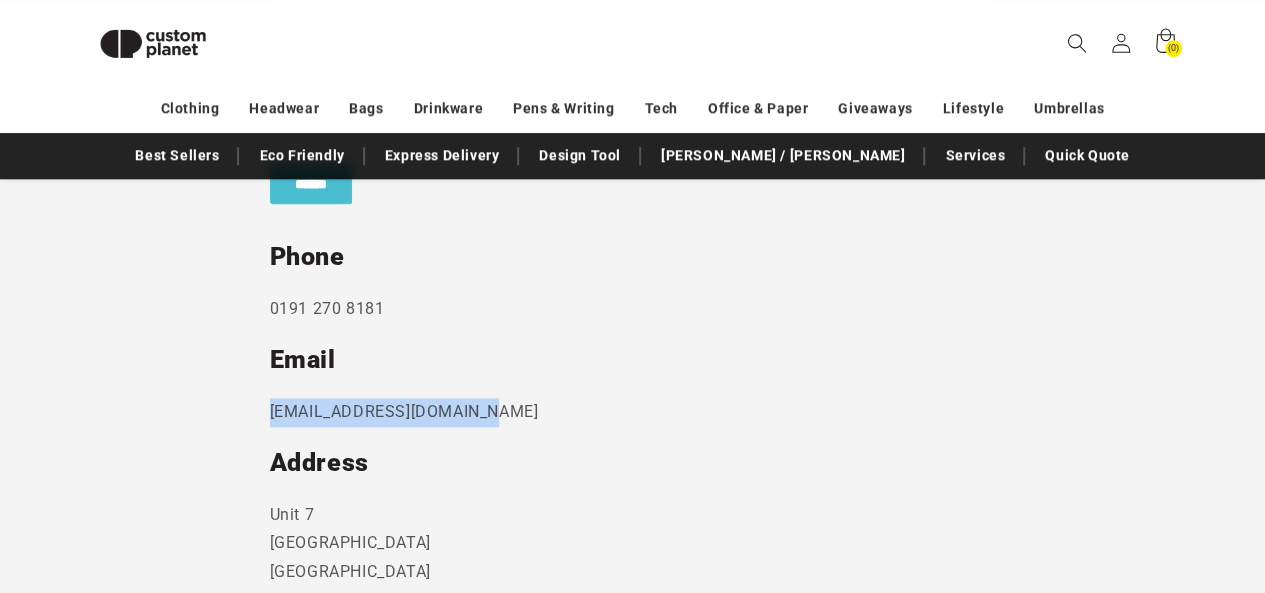 copy on "Director  @  Custom Planet Ltd" 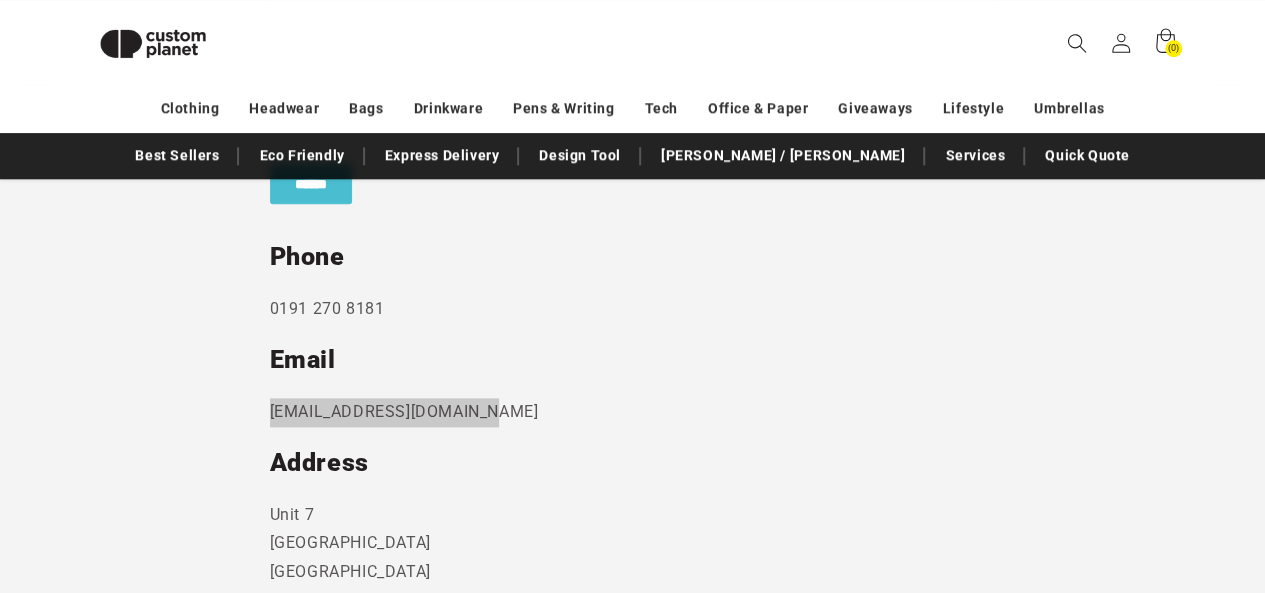 drag, startPoint x: 51, startPoint y: 1708, endPoint x: 105, endPoint y: 1709, distance: 54.00926 